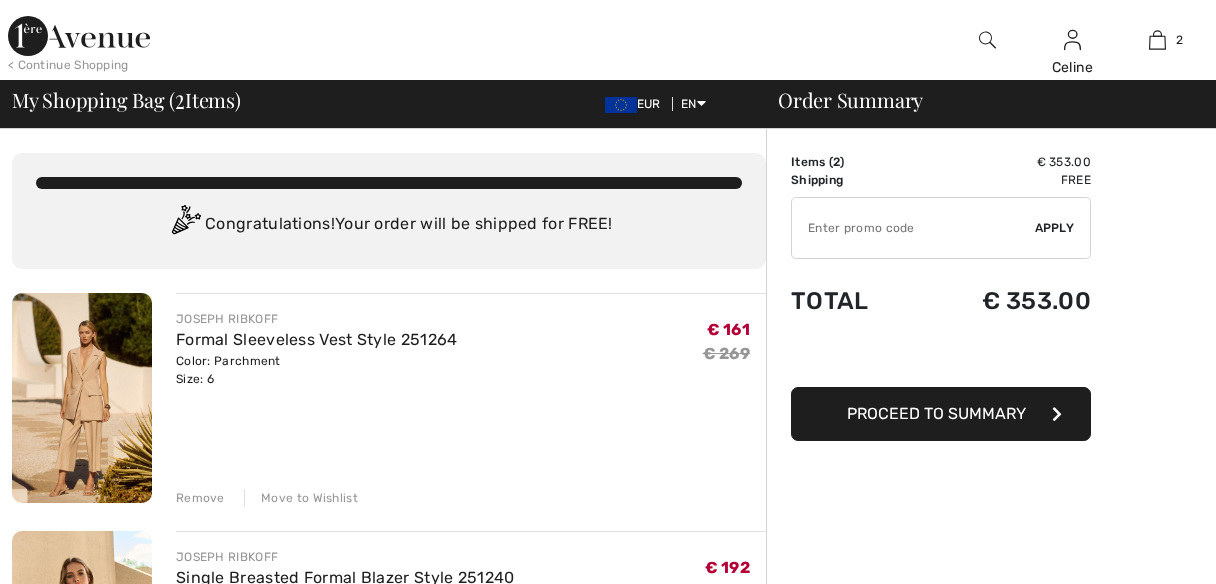 scroll, scrollTop: 0, scrollLeft: 0, axis: both 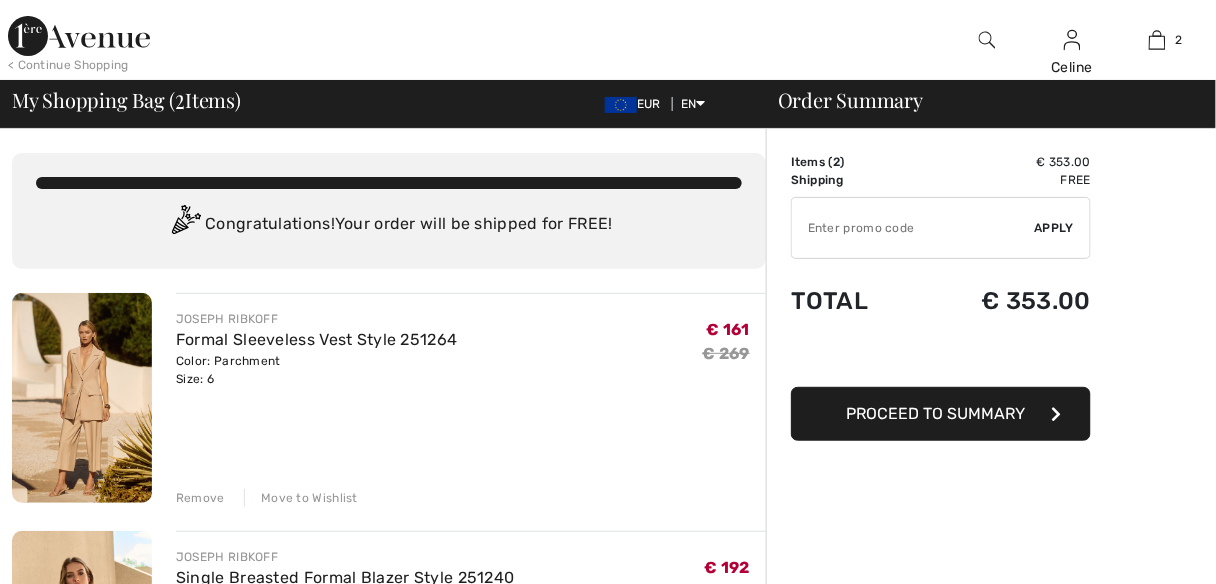 click on "Remove" at bounding box center [200, 498] 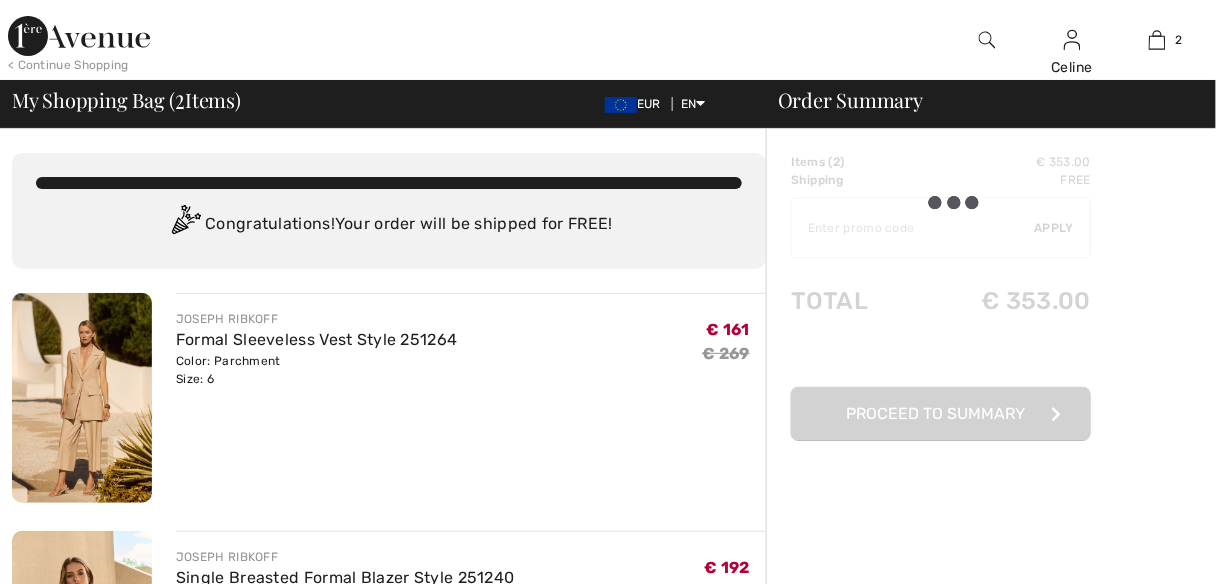 scroll, scrollTop: 0, scrollLeft: 0, axis: both 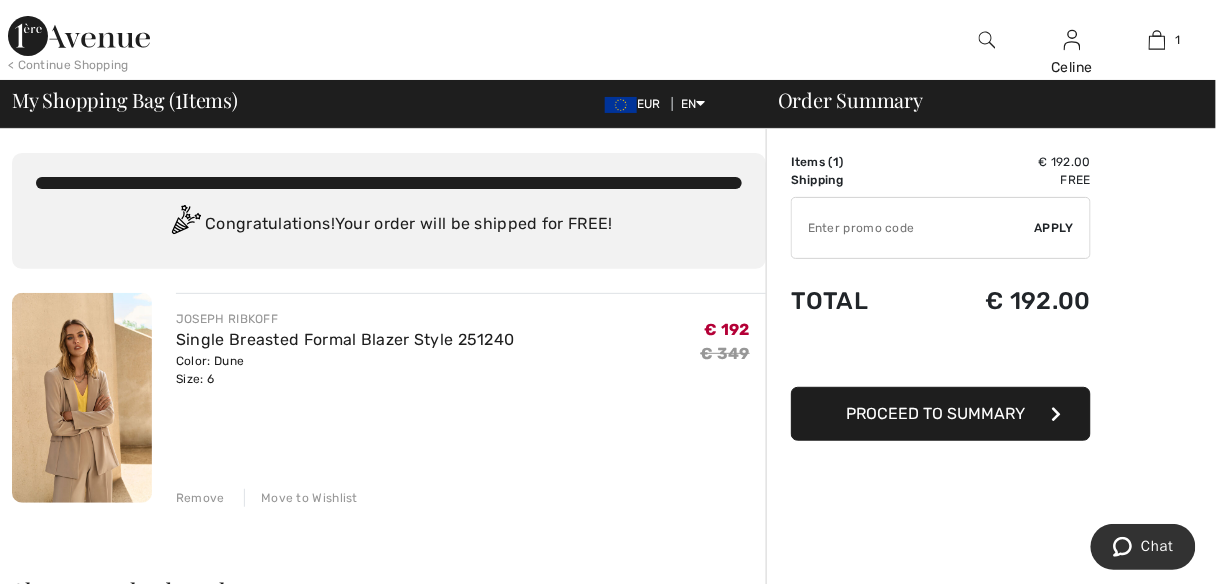 click on "Remove" at bounding box center [200, 498] 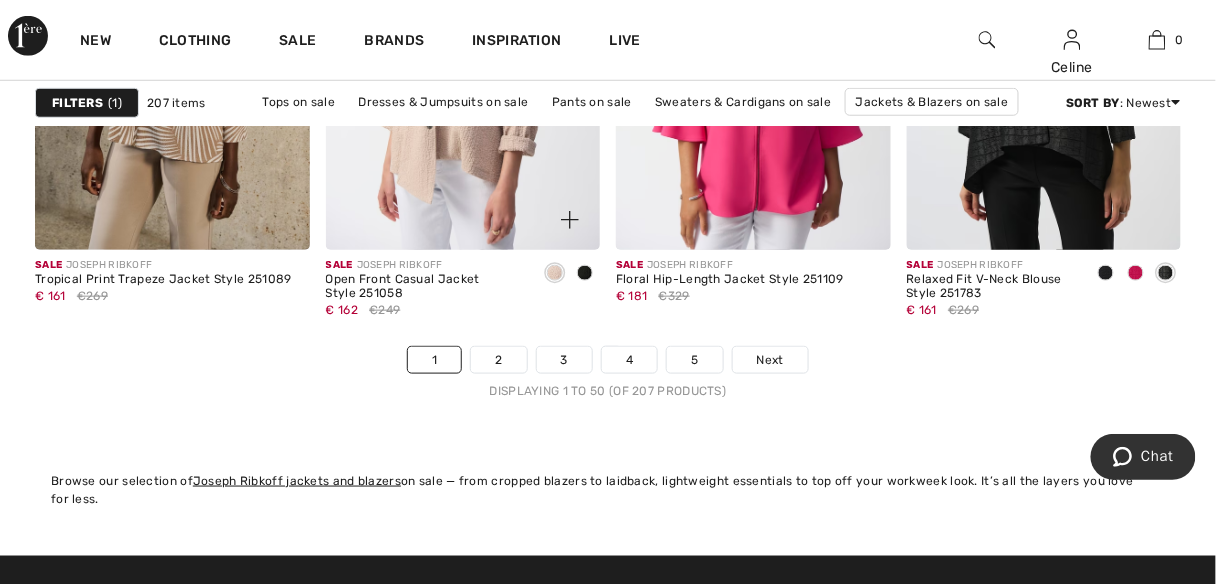 scroll, scrollTop: 7978, scrollLeft: 0, axis: vertical 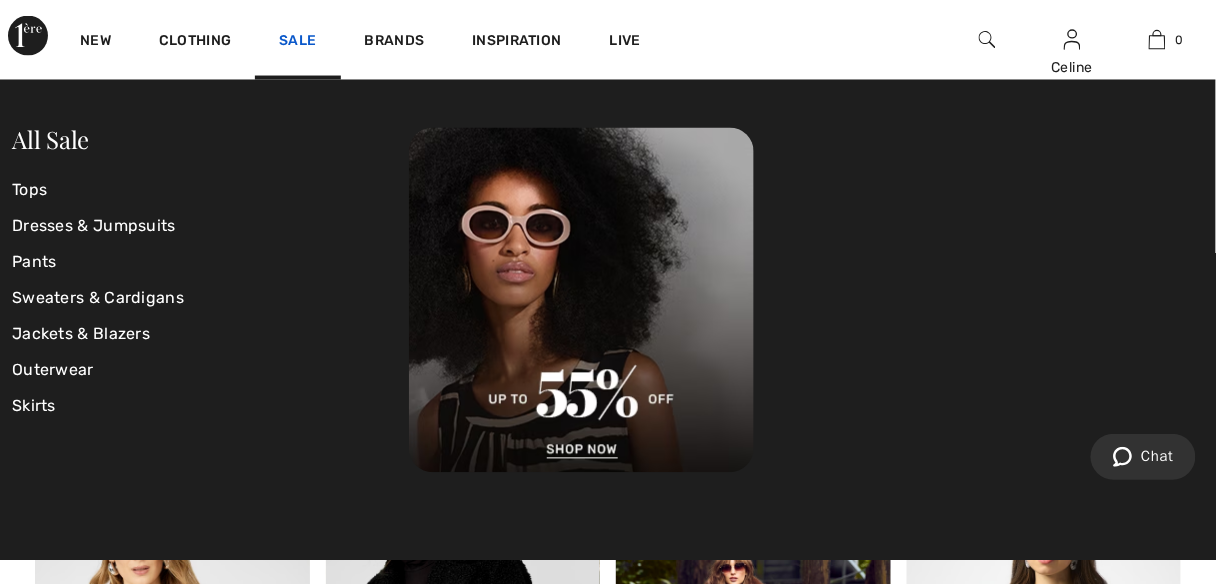 click on "Sale" at bounding box center [297, 42] 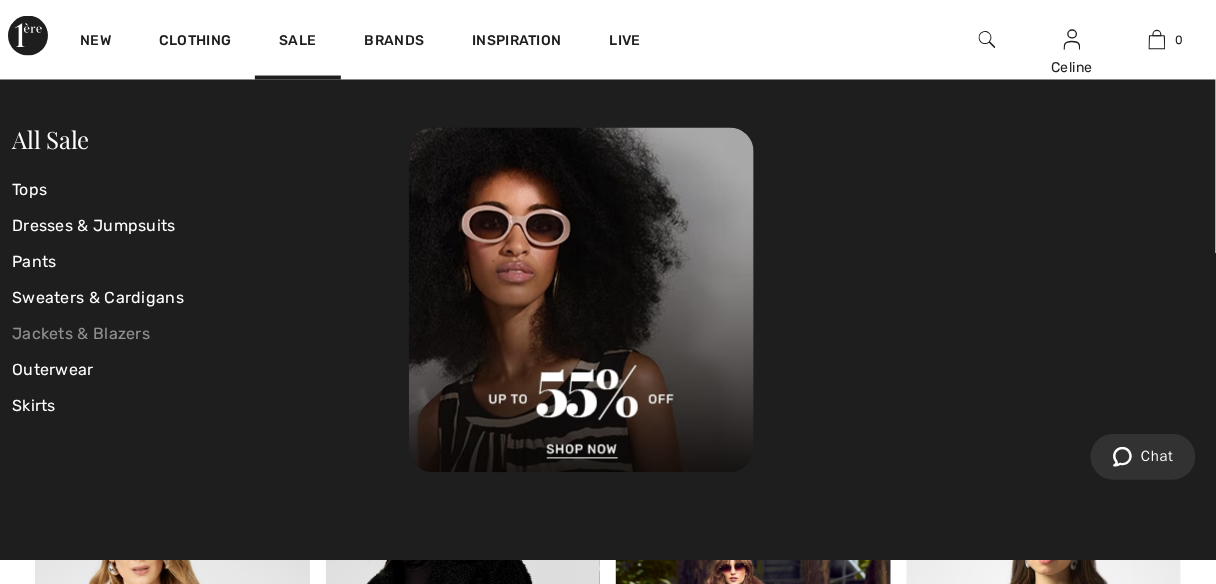 click on "Jackets & Blazers" at bounding box center (210, 335) 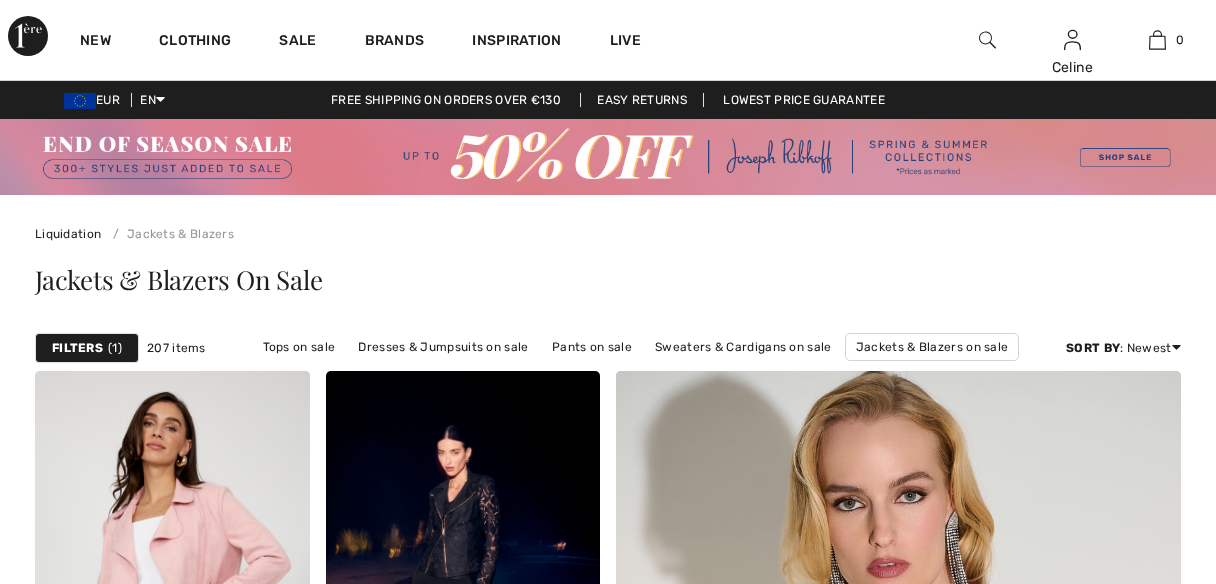 scroll, scrollTop: 0, scrollLeft: 0, axis: both 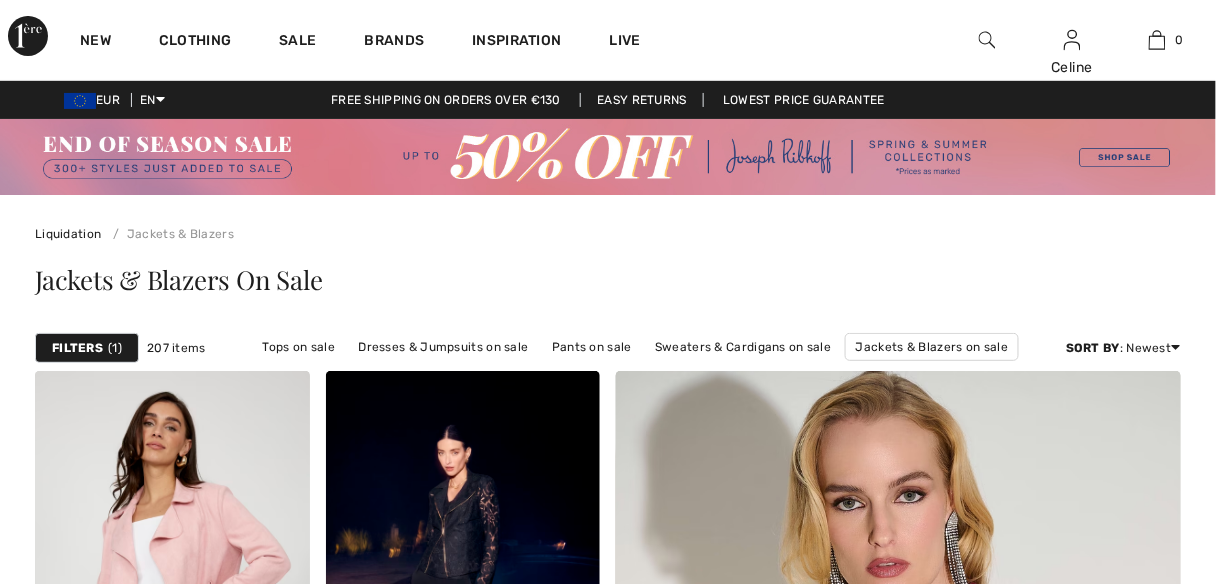 click on "Filters" at bounding box center [77, 348] 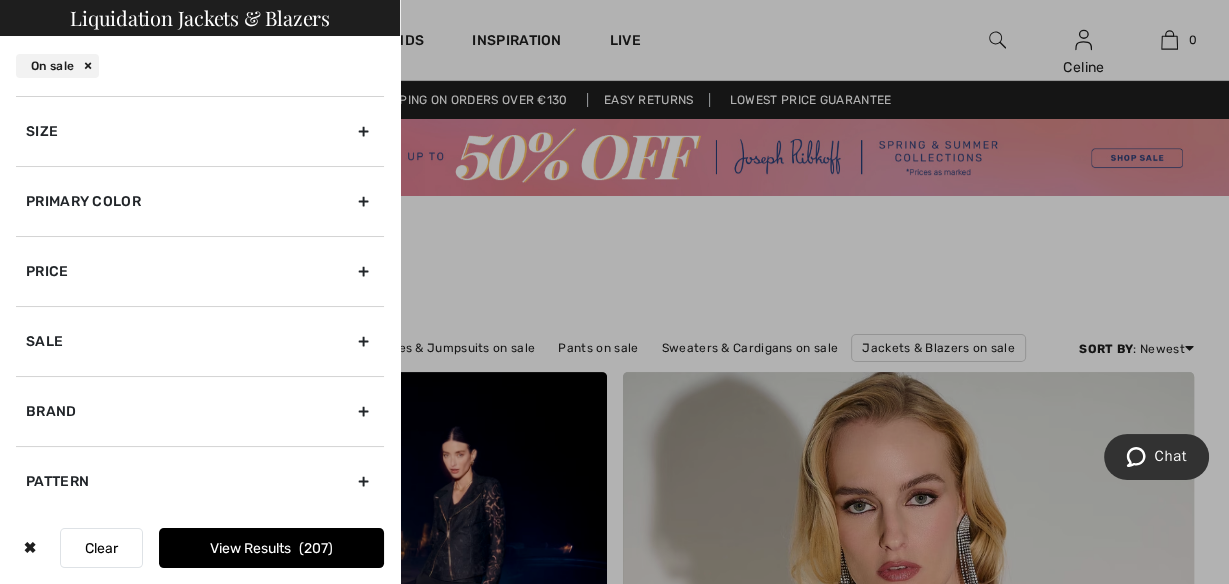 click on "Size" at bounding box center [200, 131] 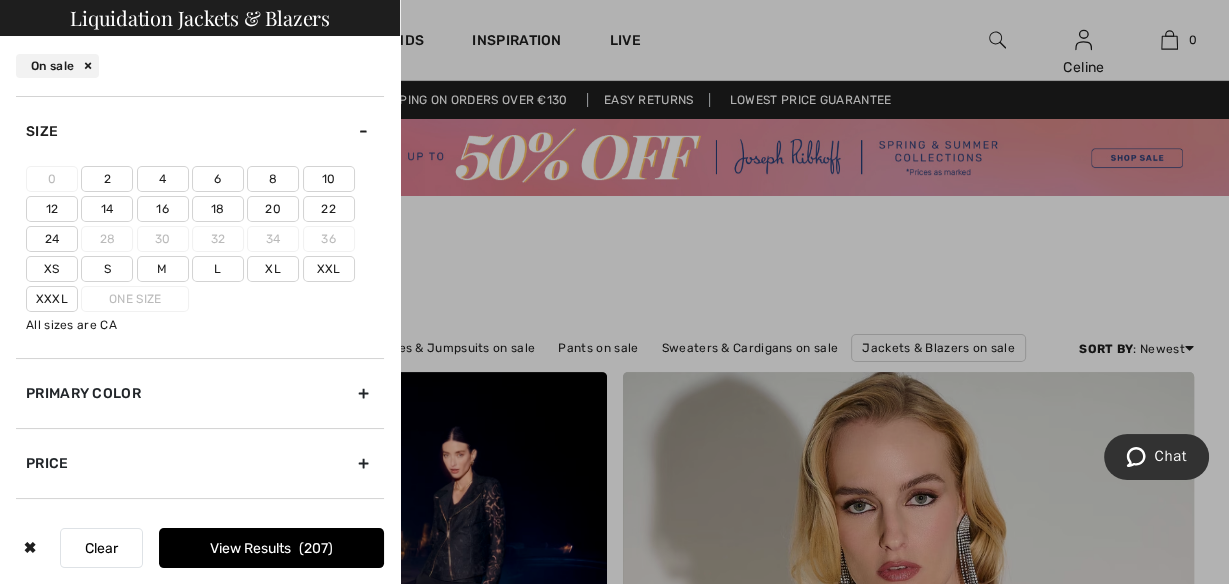 click on "6" at bounding box center (218, 179) 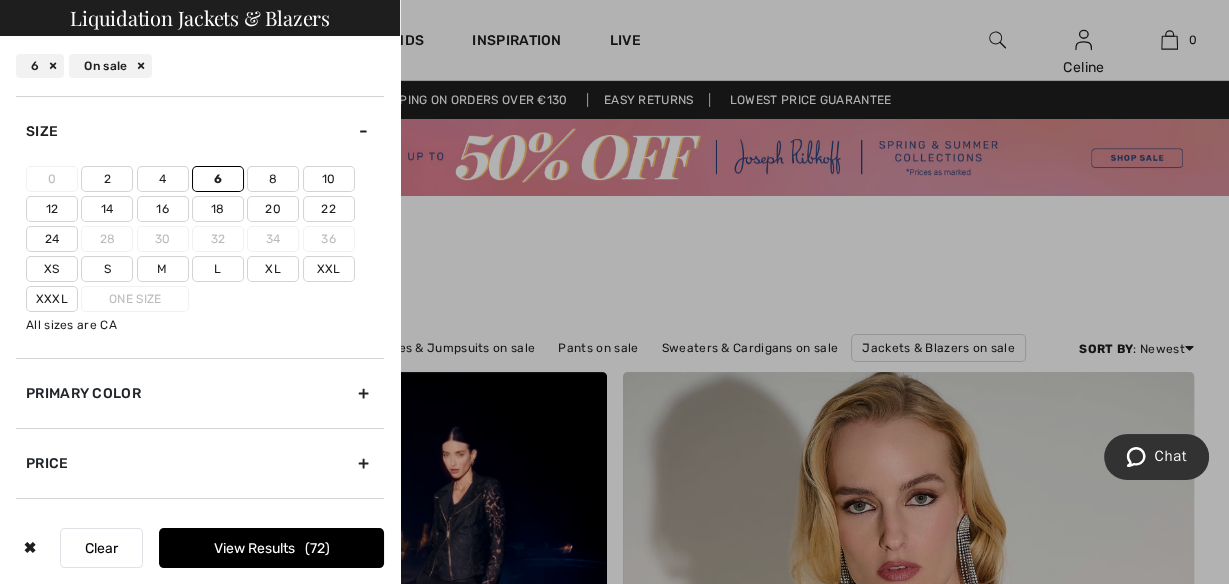 click on "View Results 72" at bounding box center [271, 548] 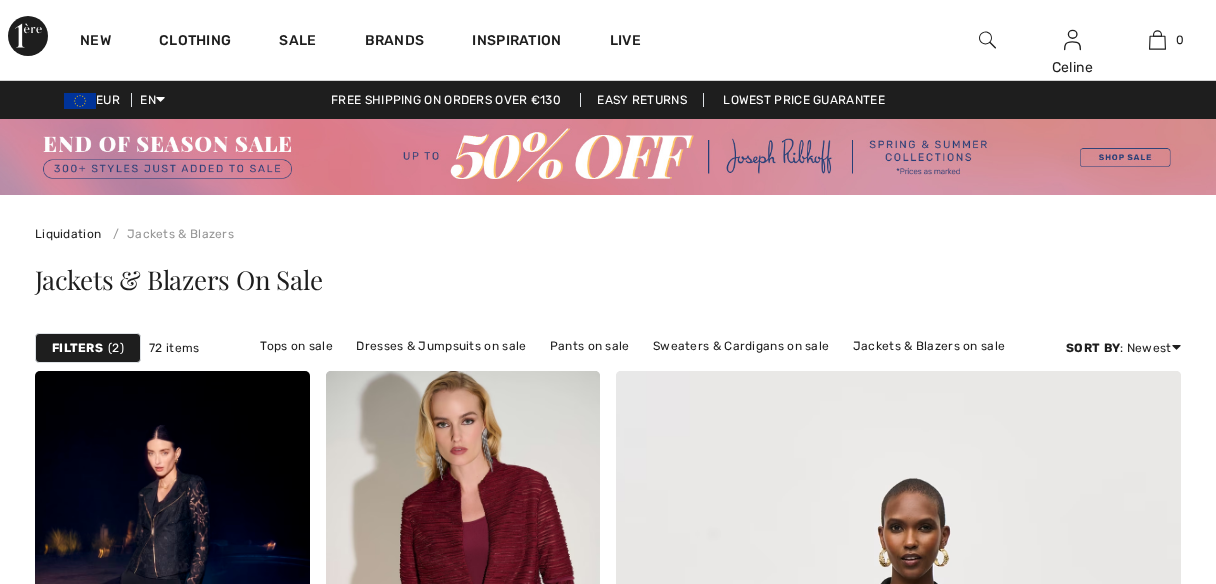scroll, scrollTop: 0, scrollLeft: 0, axis: both 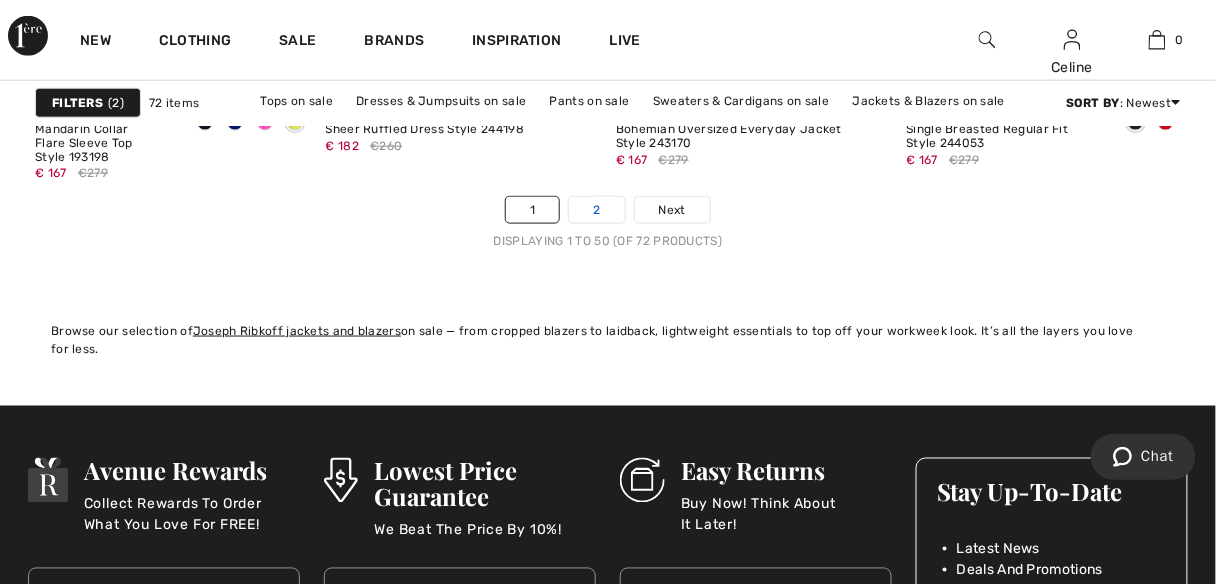 click on "2" at bounding box center [596, 210] 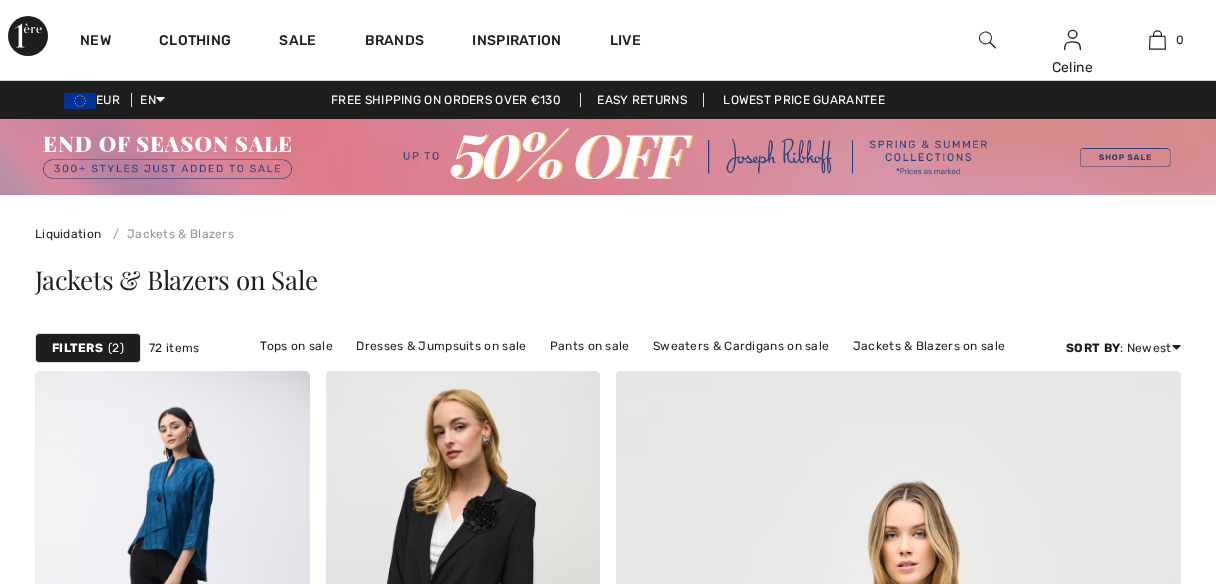 scroll, scrollTop: 0, scrollLeft: 0, axis: both 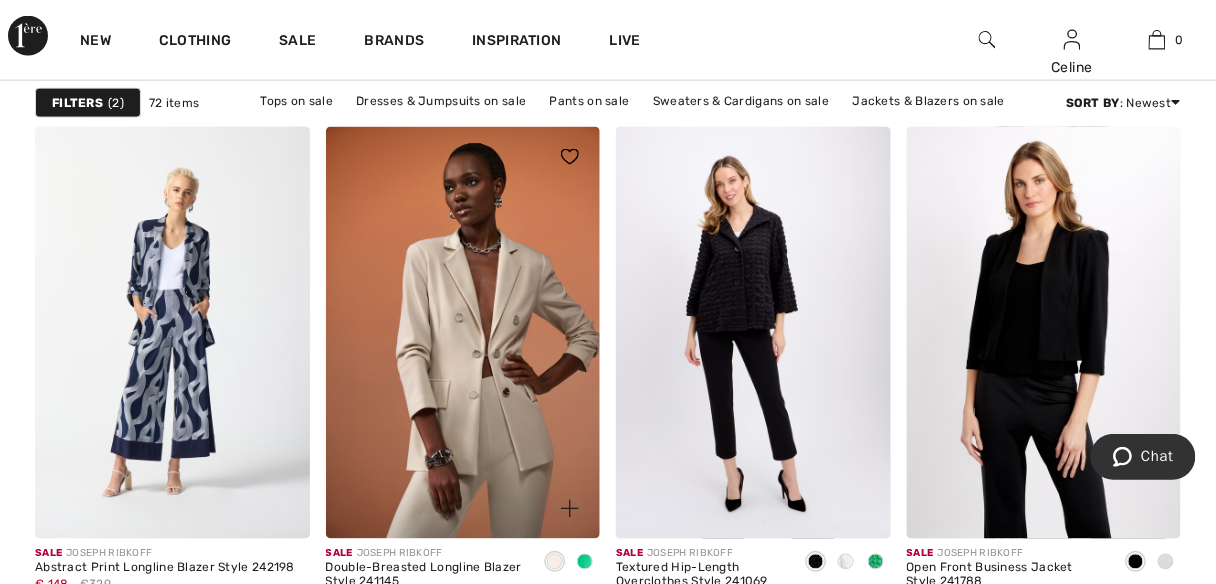 click at bounding box center [463, 333] 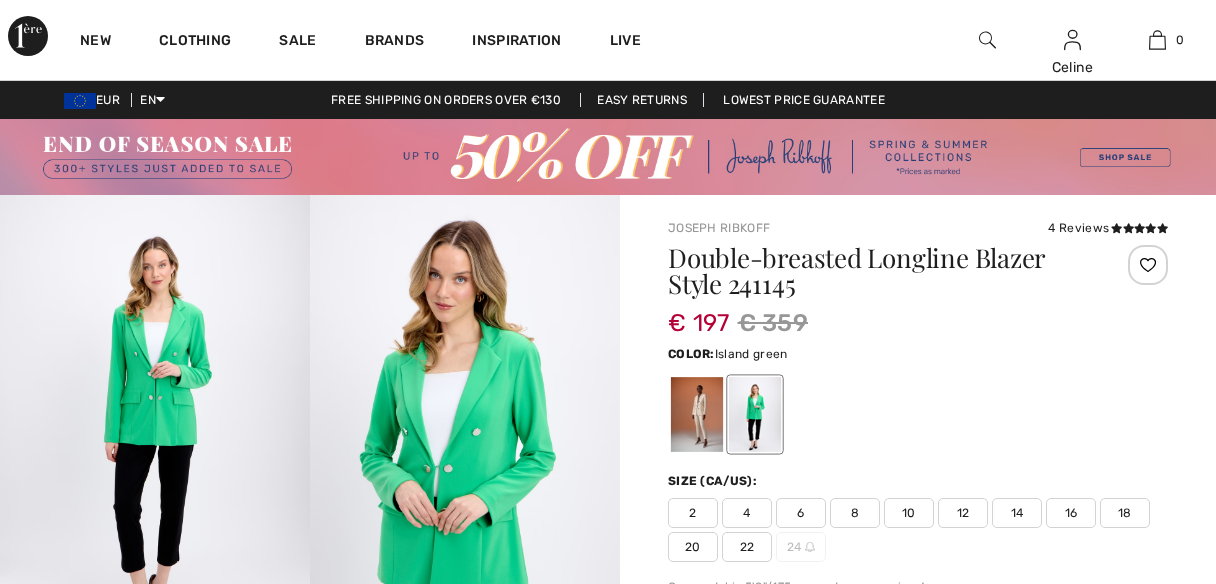 scroll, scrollTop: 0, scrollLeft: 0, axis: both 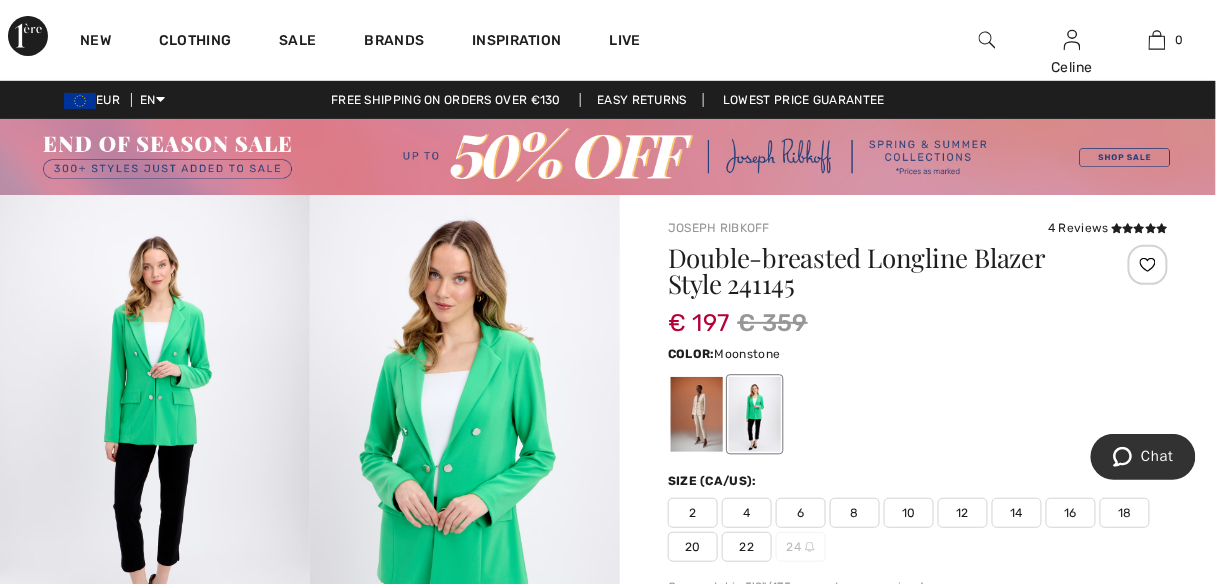 click at bounding box center (697, 414) 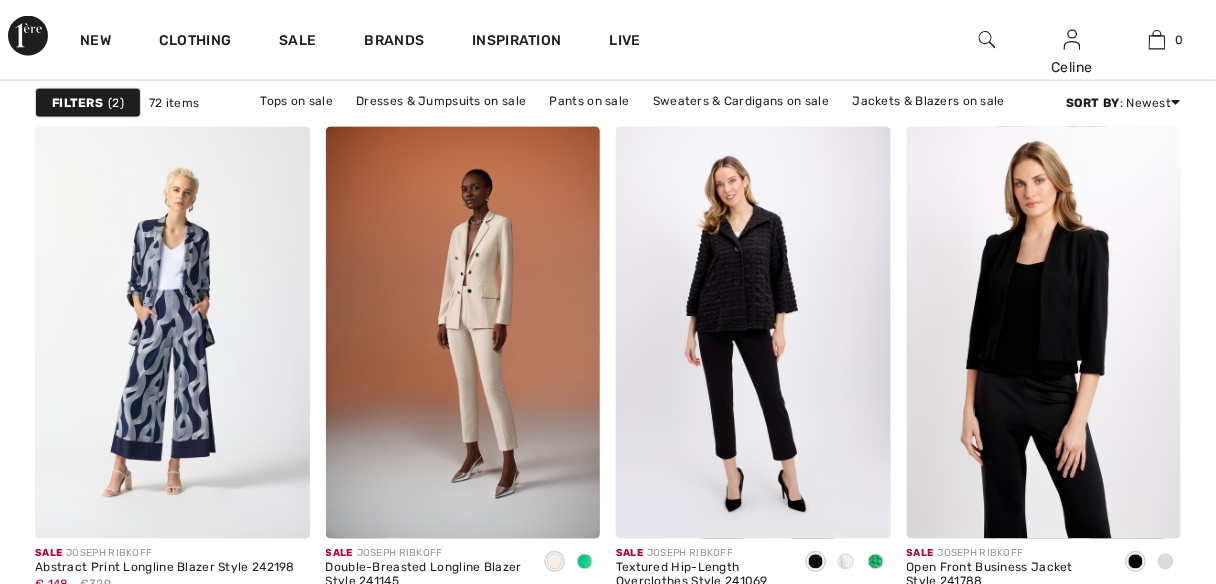 scroll, scrollTop: 2538, scrollLeft: 0, axis: vertical 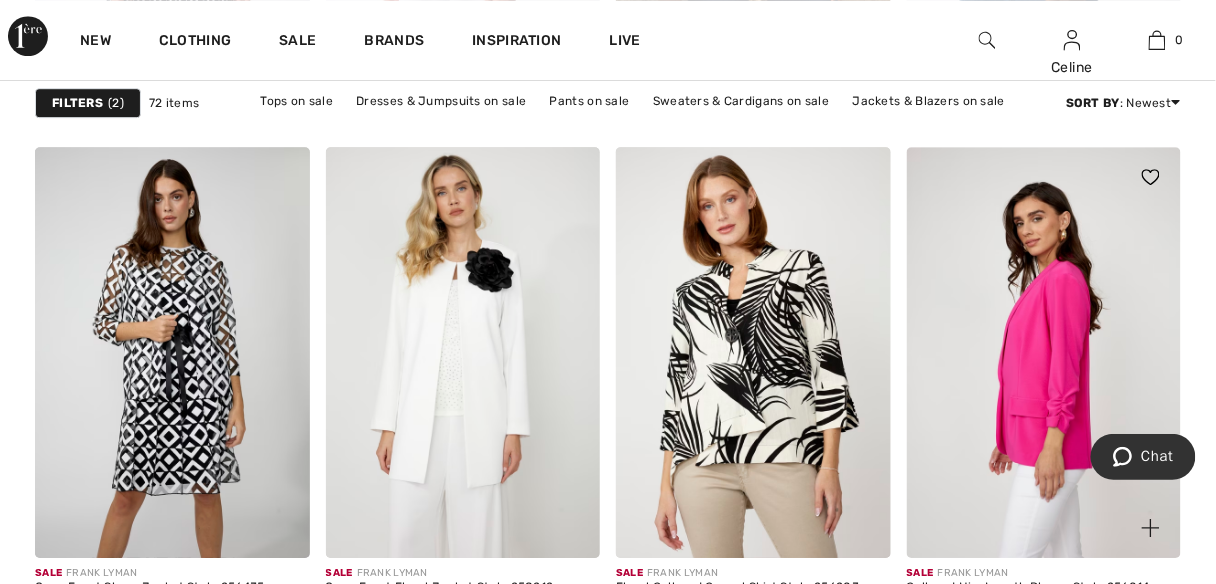 click at bounding box center [1044, 353] 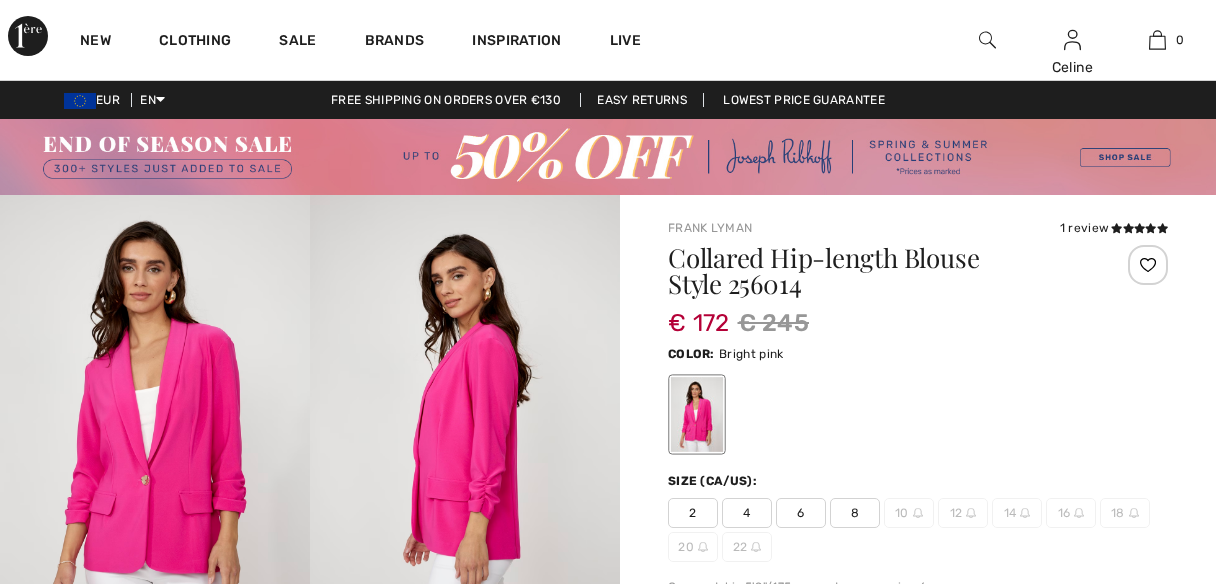 scroll, scrollTop: 0, scrollLeft: 0, axis: both 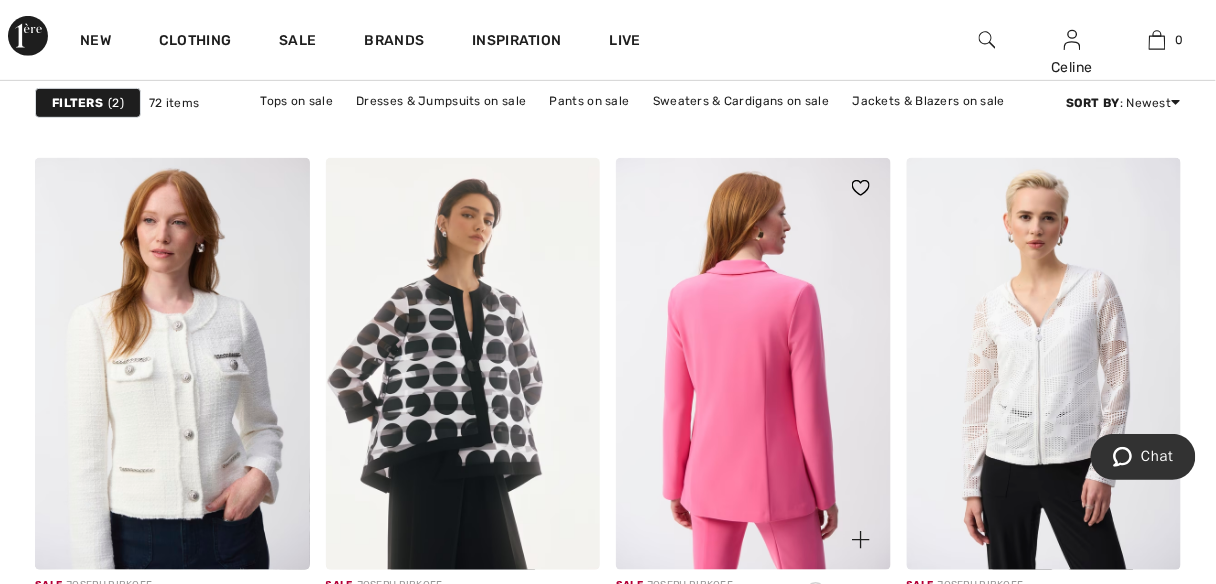 click at bounding box center [753, 364] 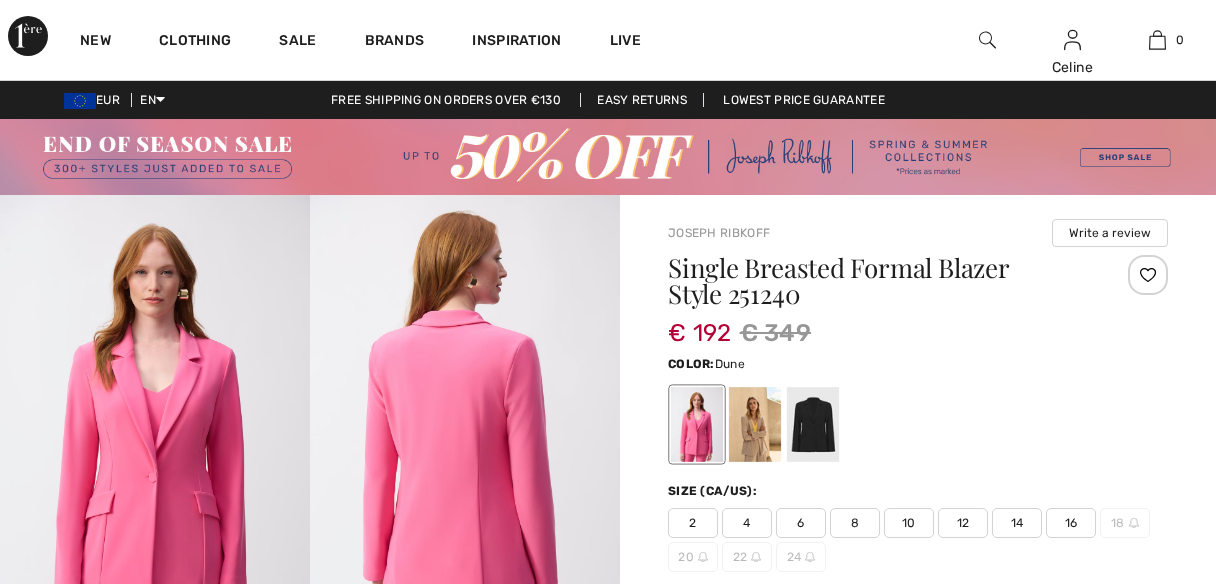 scroll, scrollTop: 0, scrollLeft: 0, axis: both 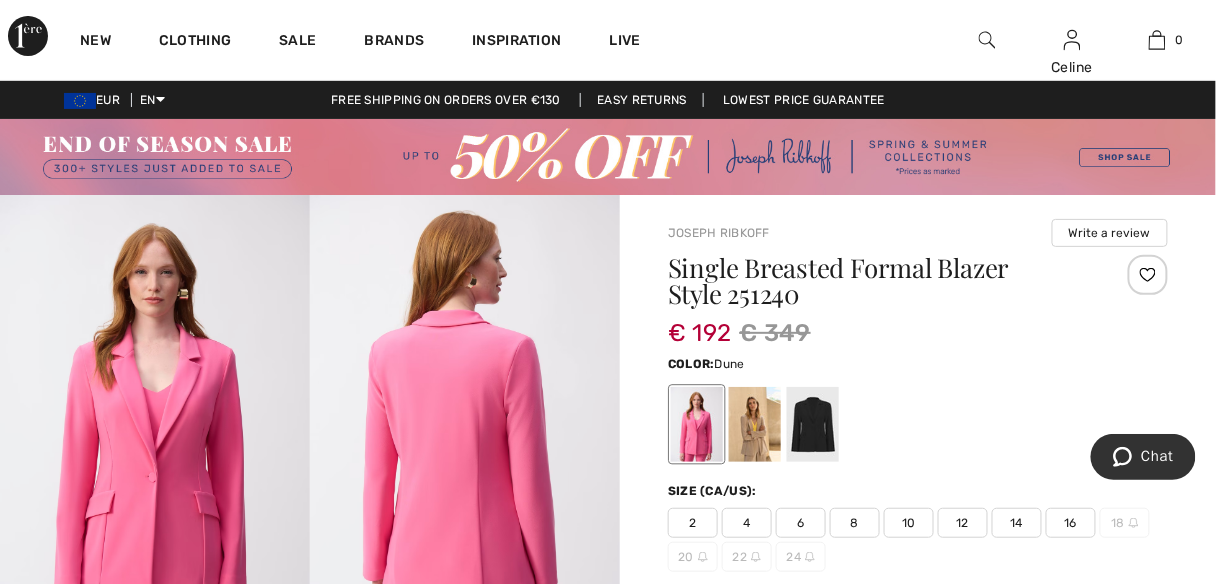 click at bounding box center [755, 424] 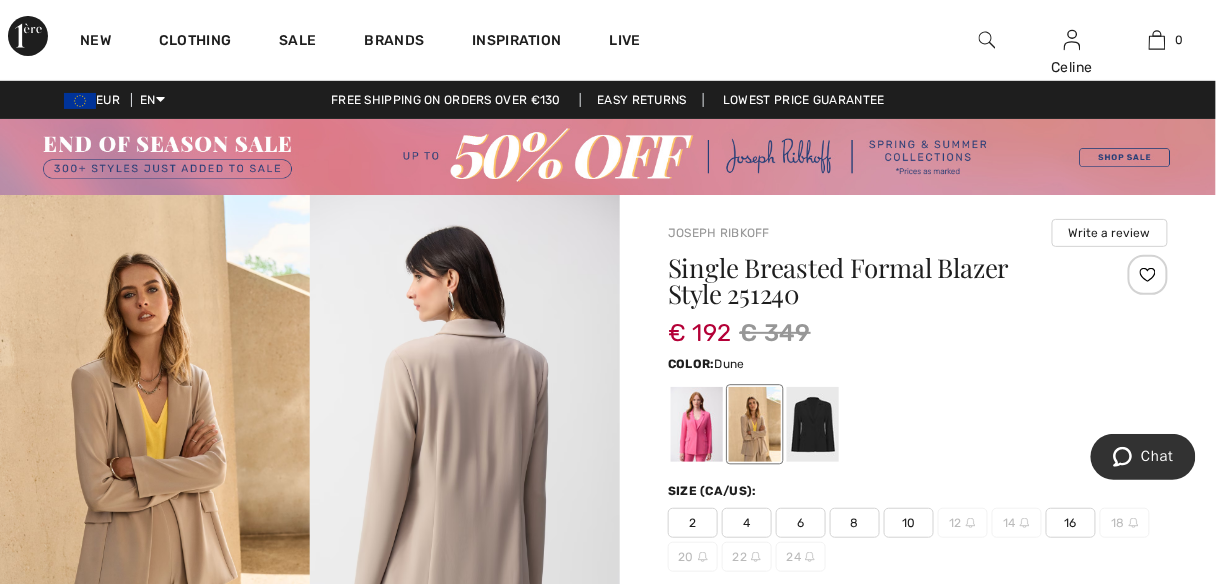 click on "6" at bounding box center [801, 523] 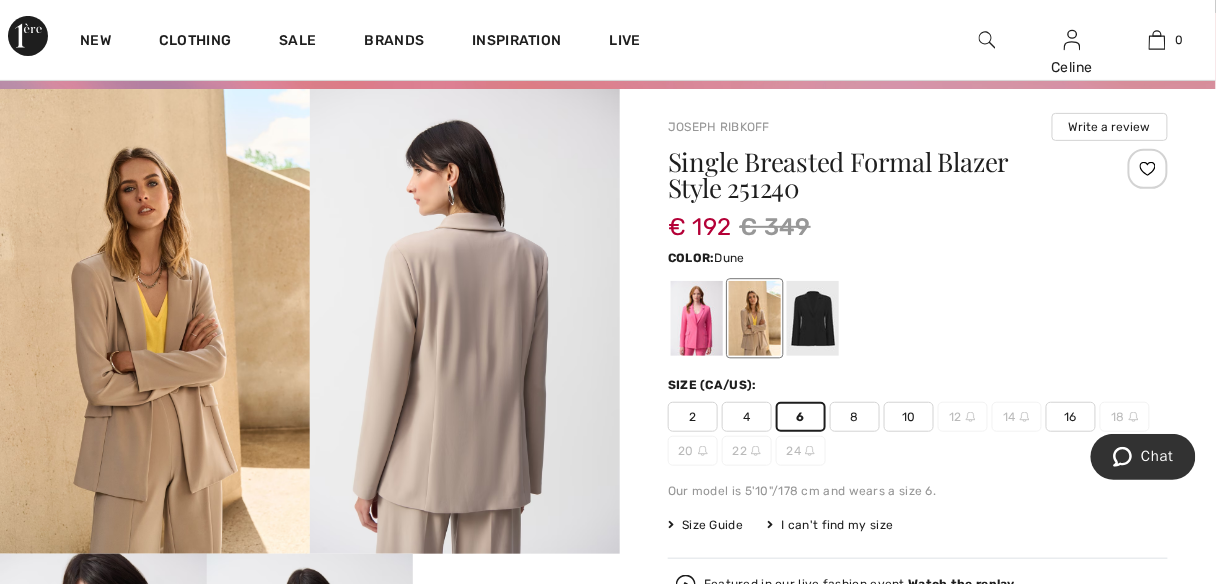 scroll, scrollTop: 170, scrollLeft: 0, axis: vertical 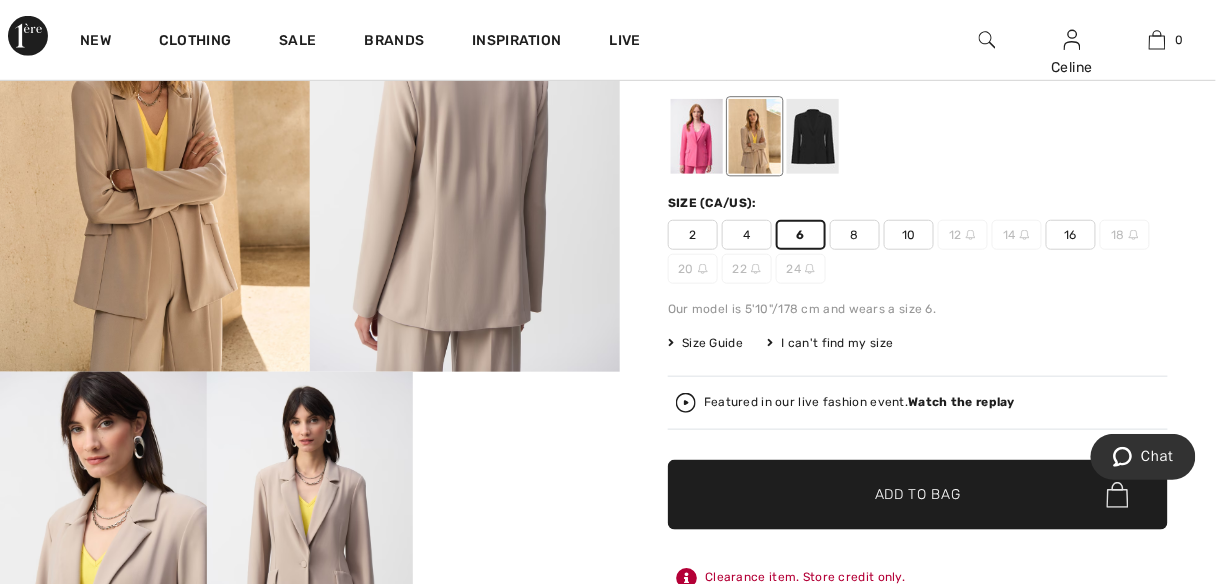 click on "Add to Bag" at bounding box center [918, 495] 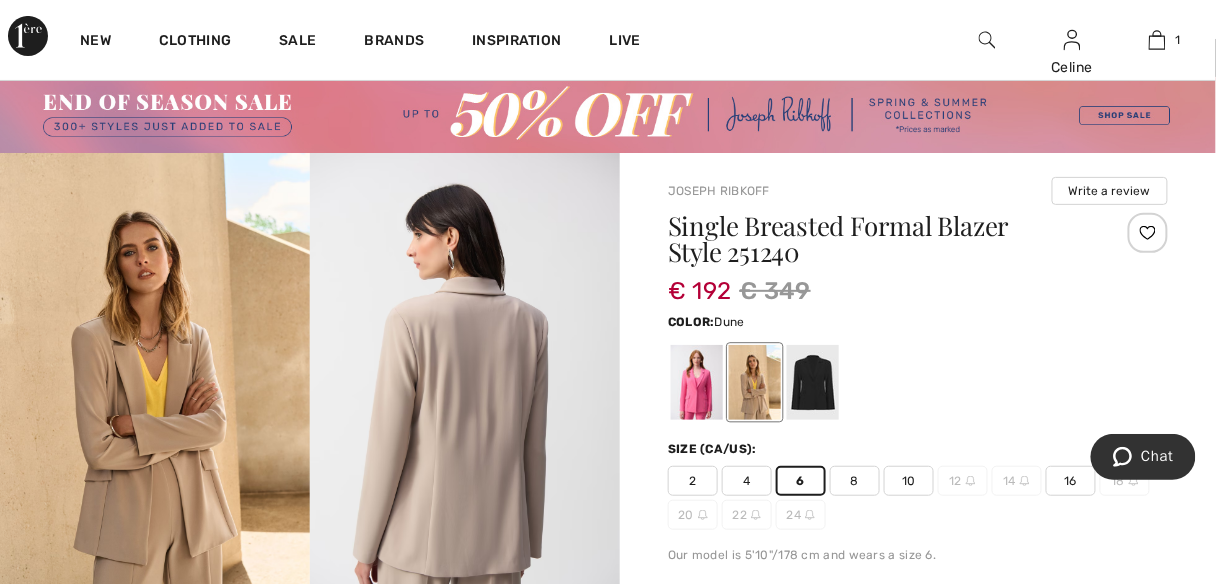 scroll, scrollTop: 0, scrollLeft: 0, axis: both 